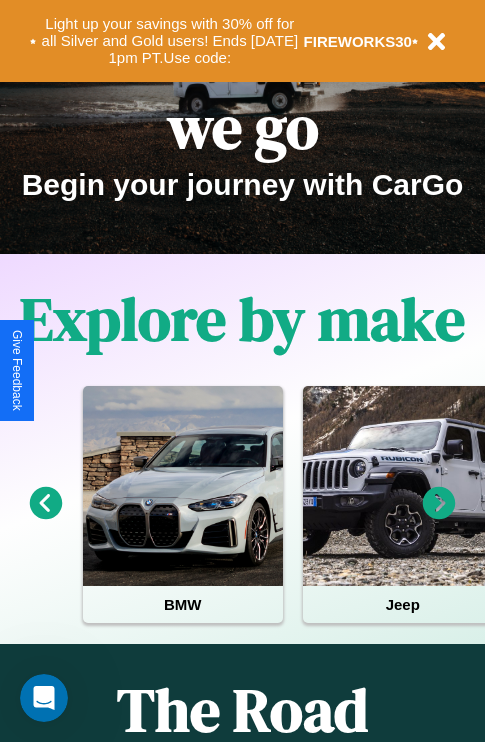 scroll, scrollTop: 308, scrollLeft: 0, axis: vertical 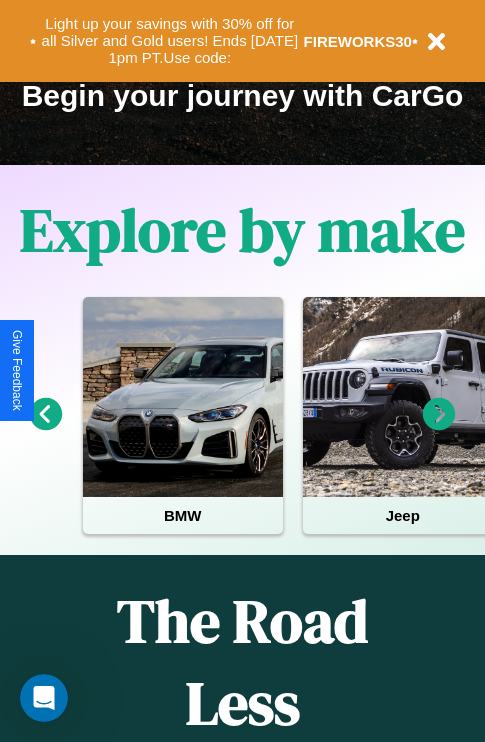 click 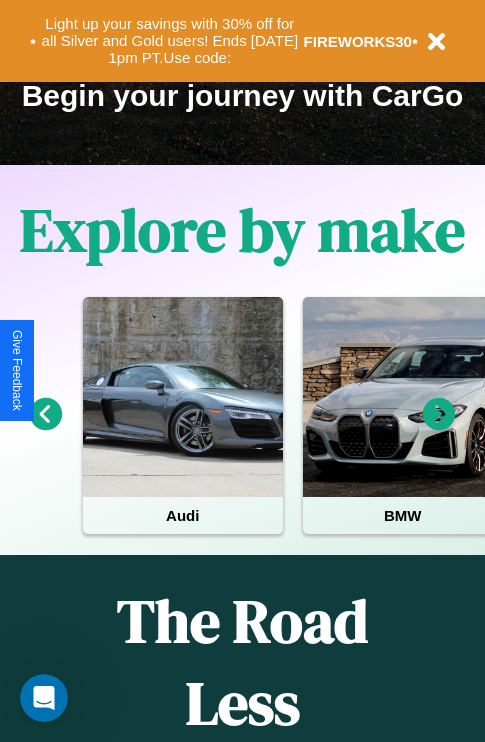 click 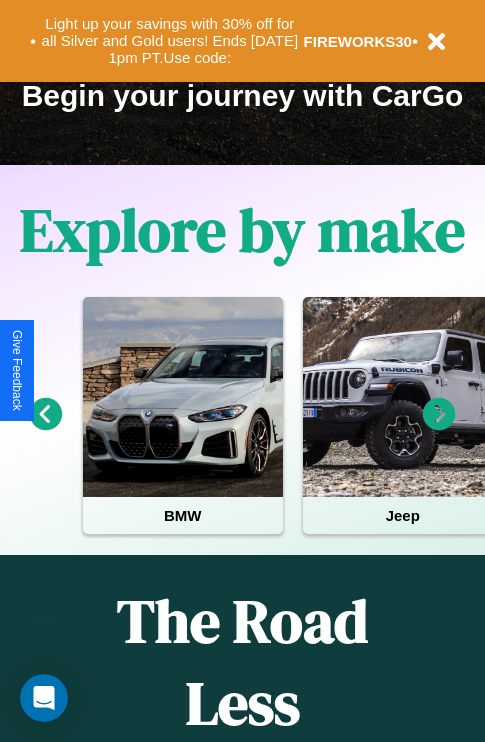 click 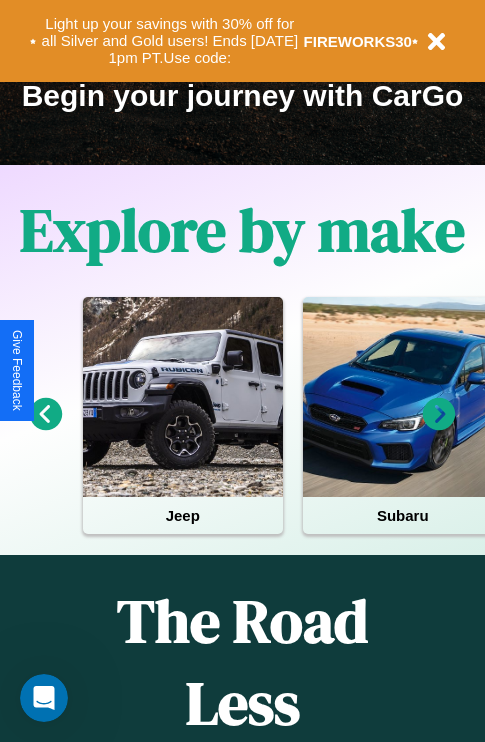 click 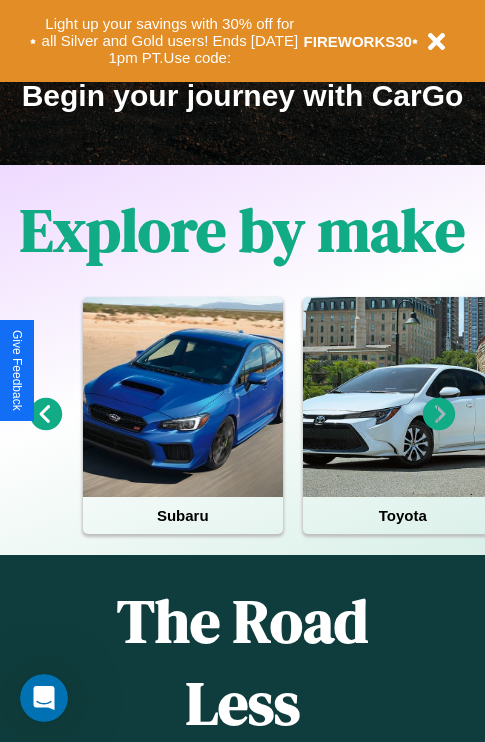 click 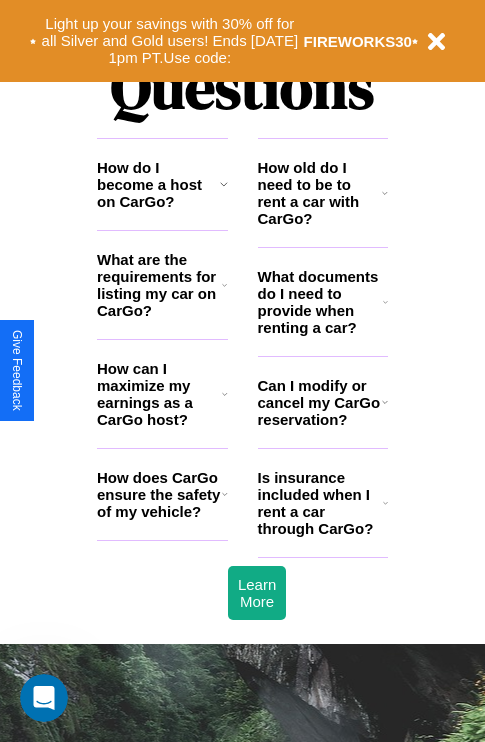 scroll, scrollTop: 2423, scrollLeft: 0, axis: vertical 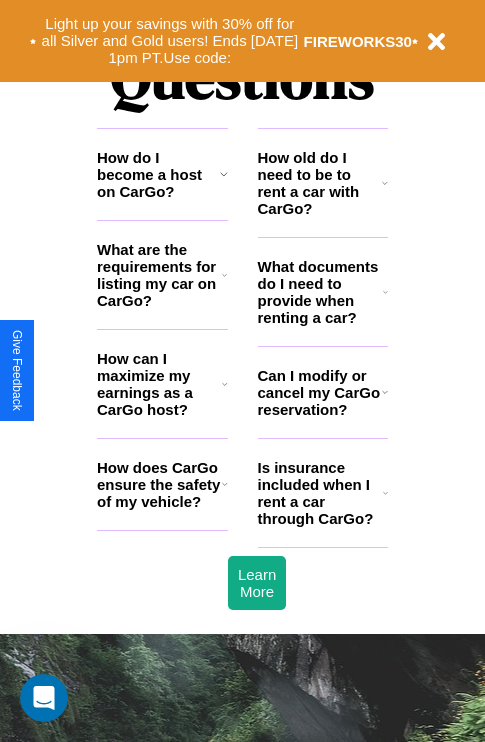 click on "What are the requirements for listing my car on CarGo?" at bounding box center (159, 275) 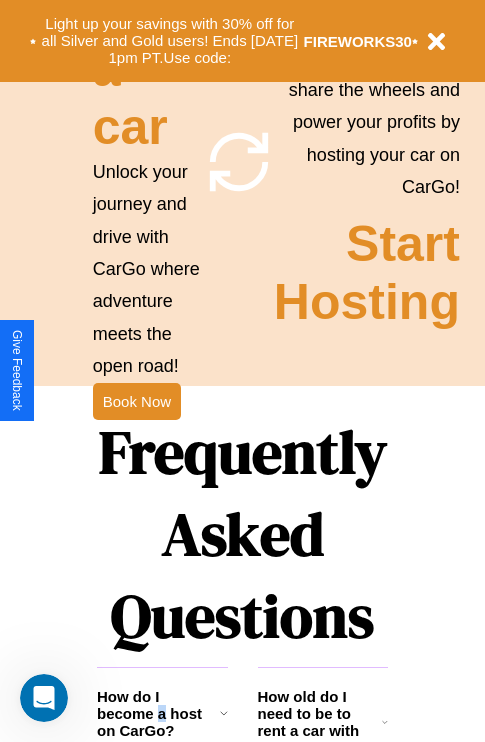 scroll, scrollTop: 0, scrollLeft: 0, axis: both 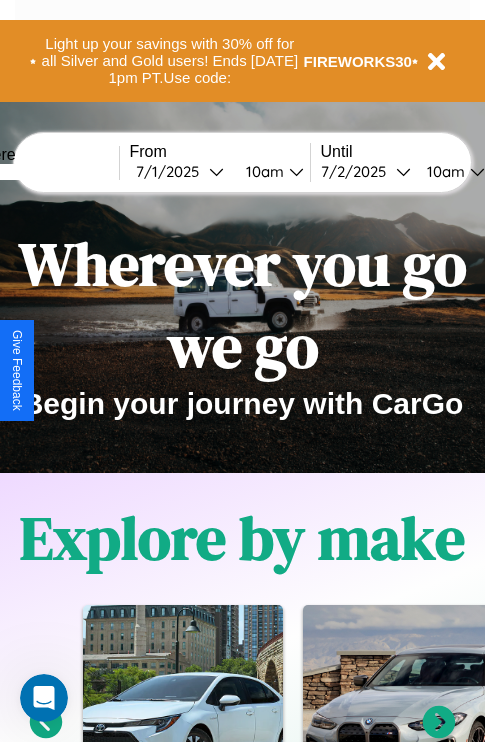 click at bounding box center [44, 172] 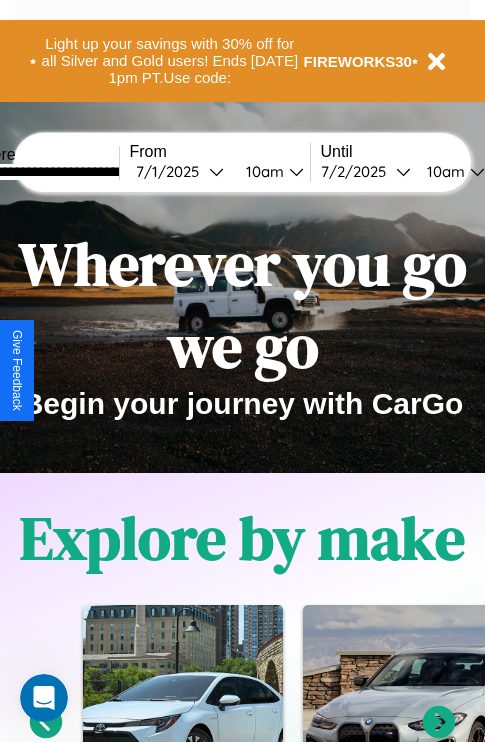 type on "**********" 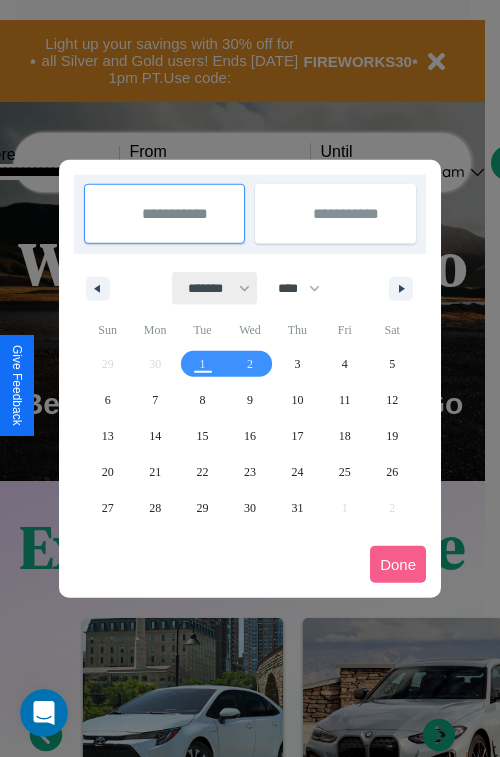 click on "******* ******** ***** ***** *** **** **** ****** ********* ******* ******** ********" at bounding box center (215, 288) 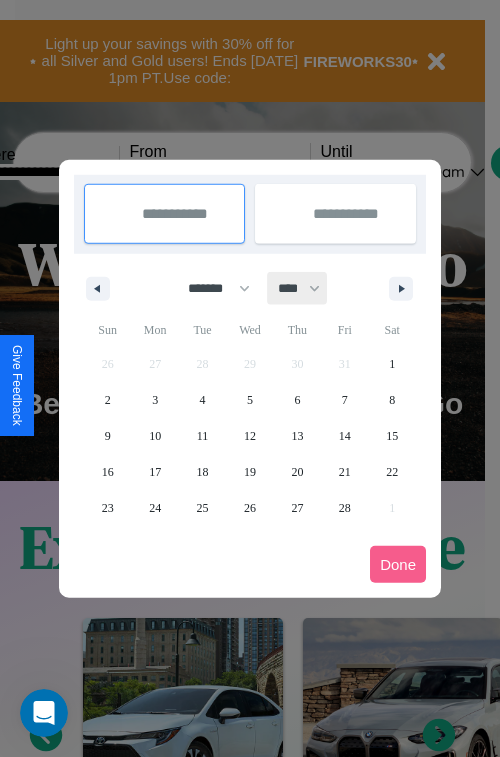 click on "**** **** **** **** **** **** **** **** **** **** **** **** **** **** **** **** **** **** **** **** **** **** **** **** **** **** **** **** **** **** **** **** **** **** **** **** **** **** **** **** **** **** **** **** **** **** **** **** **** **** **** **** **** **** **** **** **** **** **** **** **** **** **** **** **** **** **** **** **** **** **** **** **** **** **** **** **** **** **** **** **** **** **** **** **** **** **** **** **** **** **** **** **** **** **** **** **** **** **** **** **** **** **** **** **** **** **** **** **** **** **** **** **** **** **** **** **** **** **** **** ****" at bounding box center [298, 288] 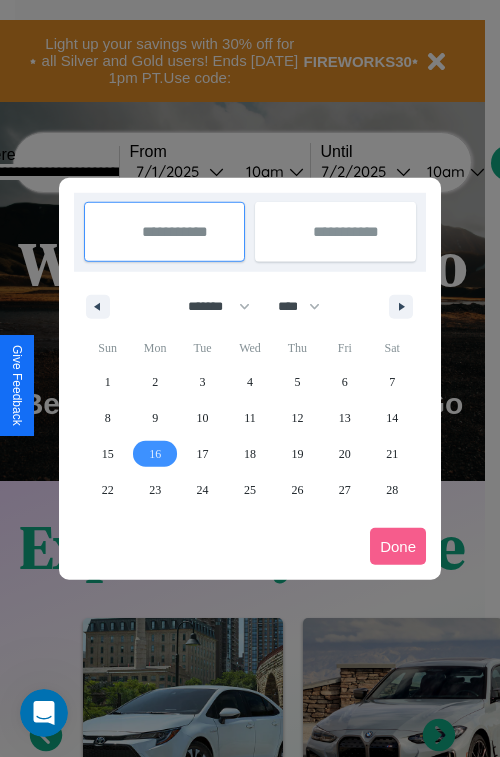 click on "16" at bounding box center (155, 454) 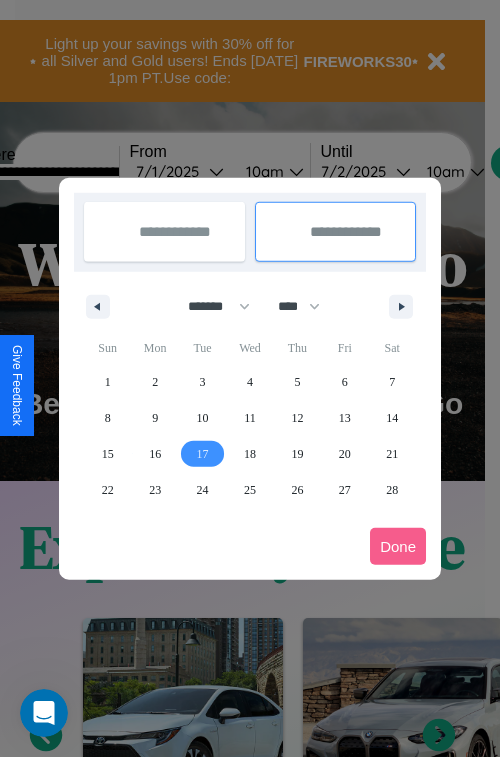 click on "17" at bounding box center (203, 454) 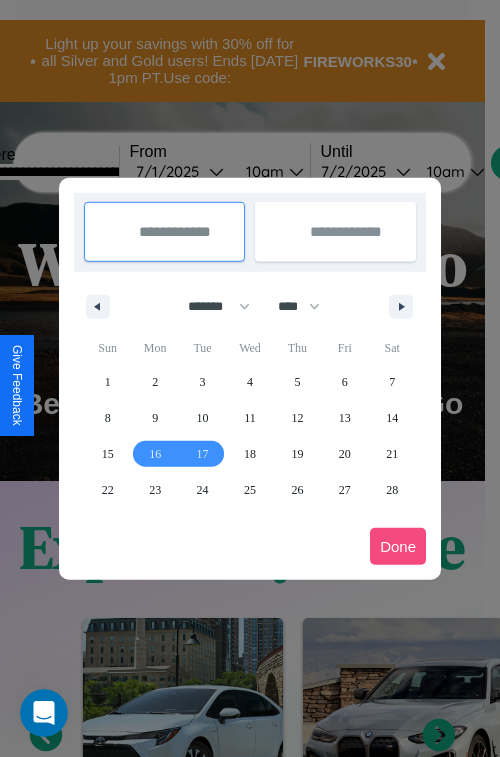 click on "Done" at bounding box center [398, 546] 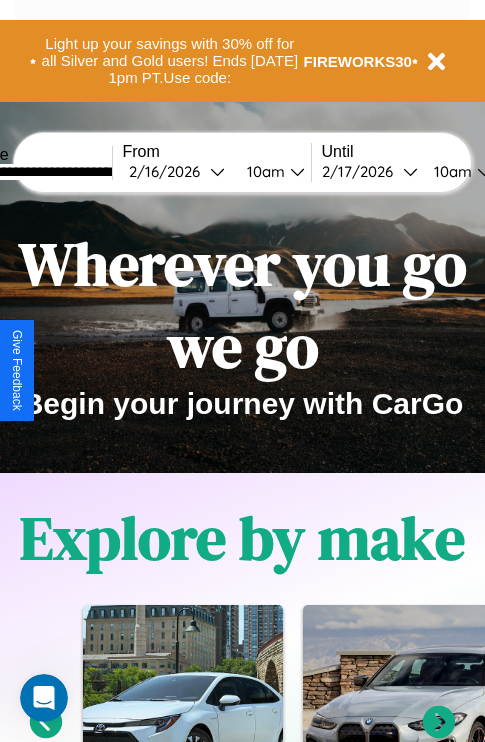 scroll, scrollTop: 0, scrollLeft: 74, axis: horizontal 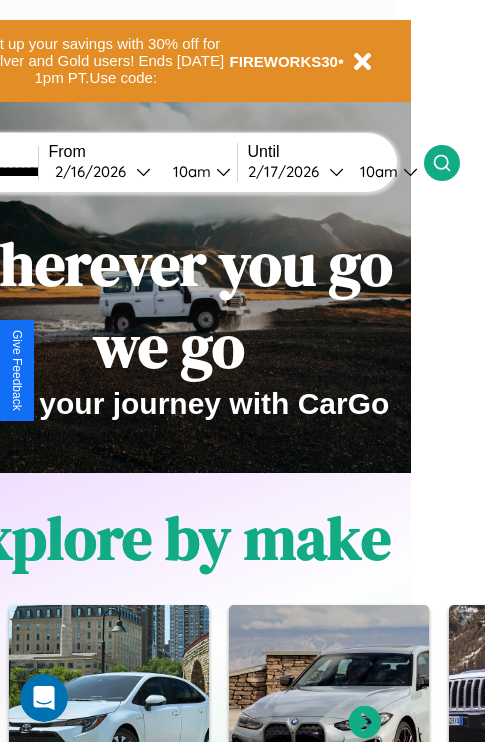 click 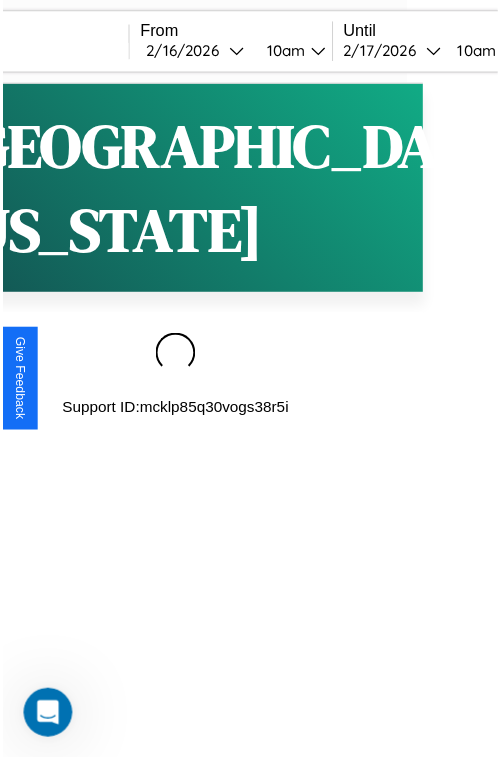 scroll, scrollTop: 0, scrollLeft: 0, axis: both 